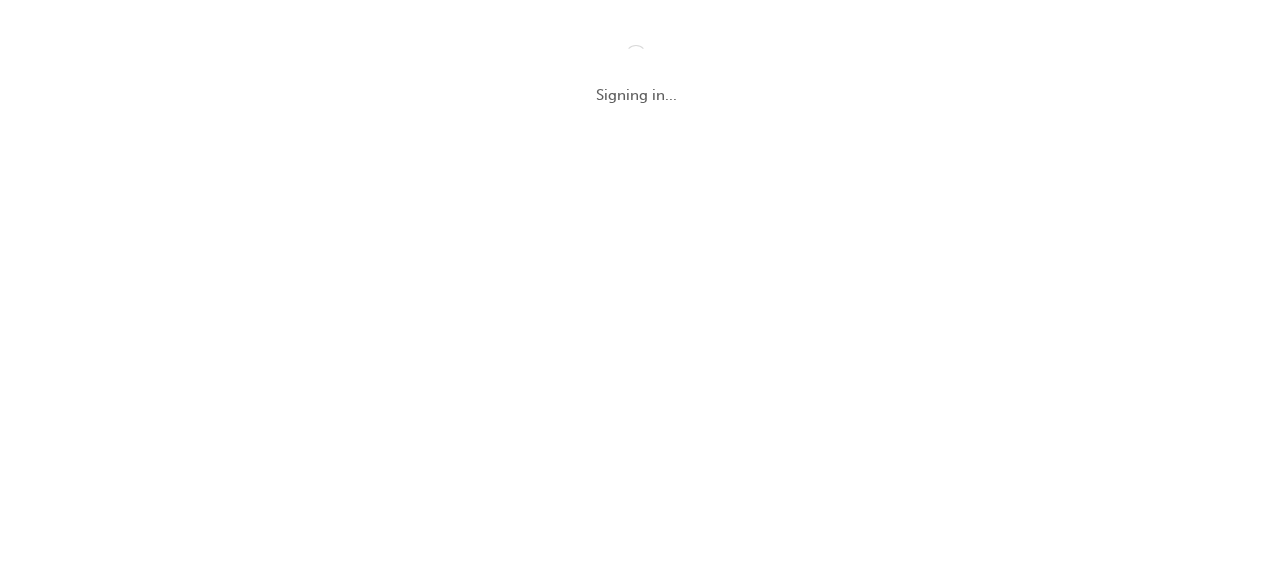 scroll, scrollTop: 0, scrollLeft: 0, axis: both 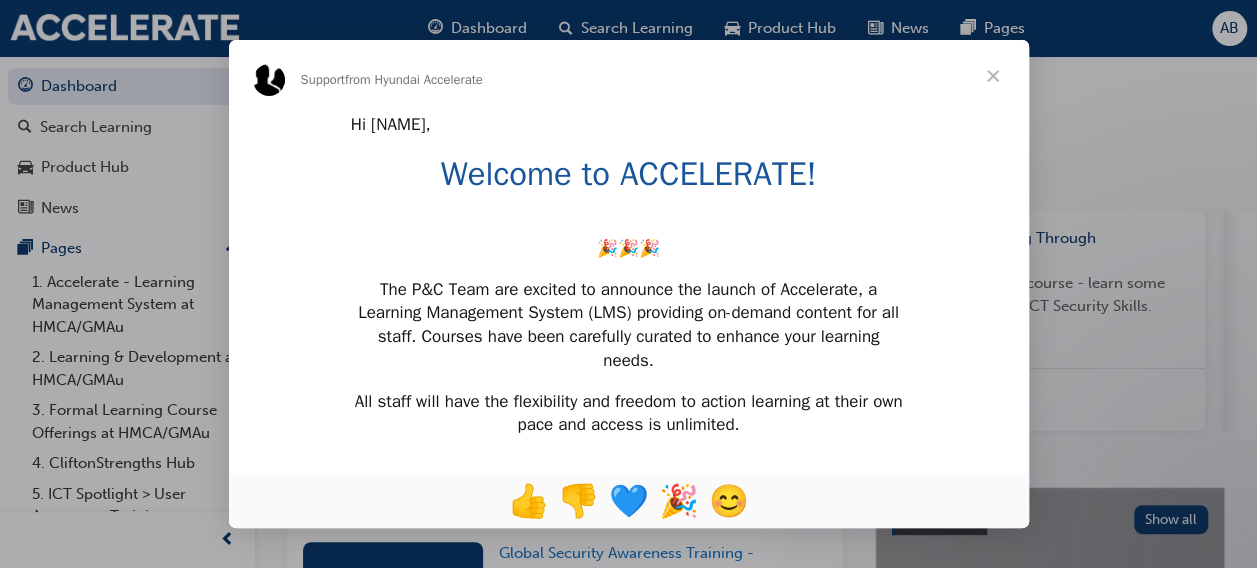 click at bounding box center [993, 76] 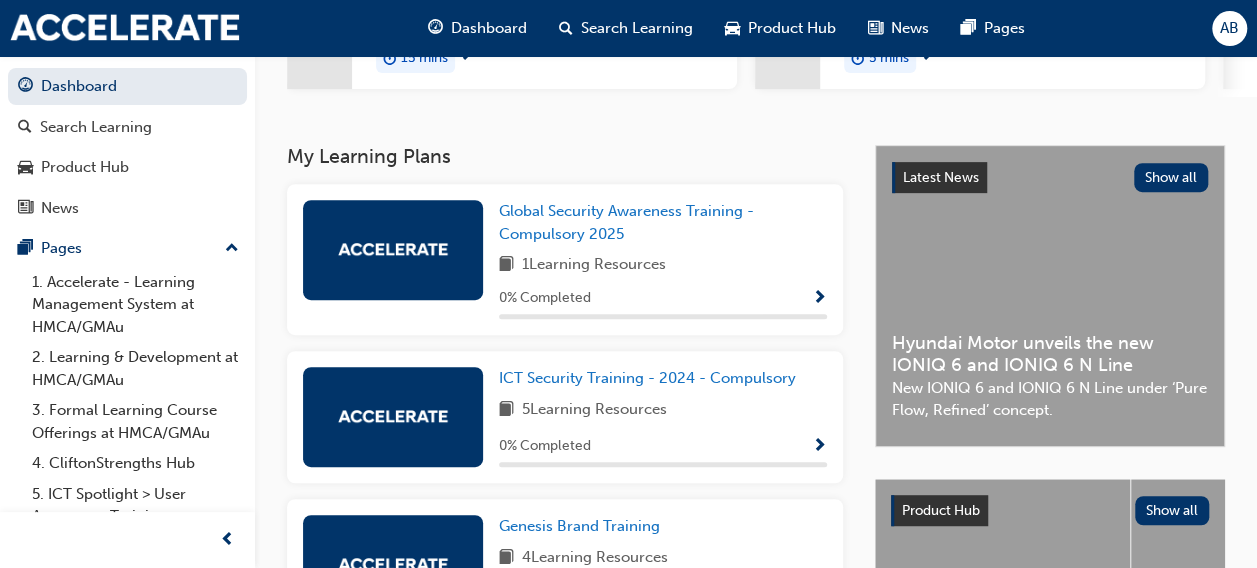 scroll, scrollTop: 345, scrollLeft: 0, axis: vertical 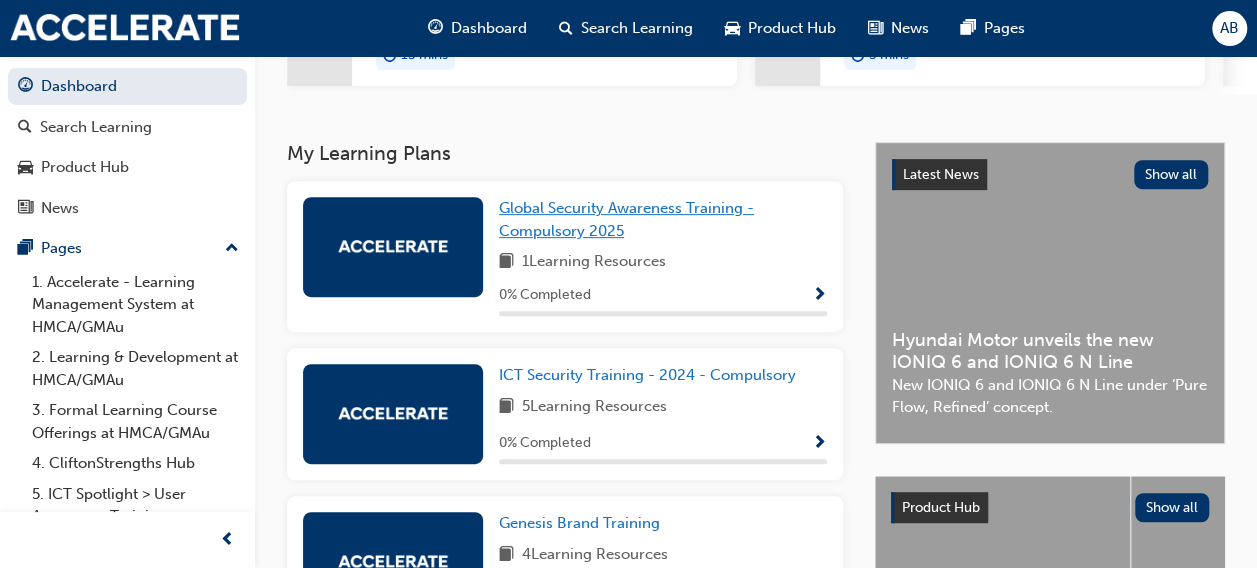 click on "Global Security Awareness Training - Compulsory 2025" at bounding box center (663, 219) 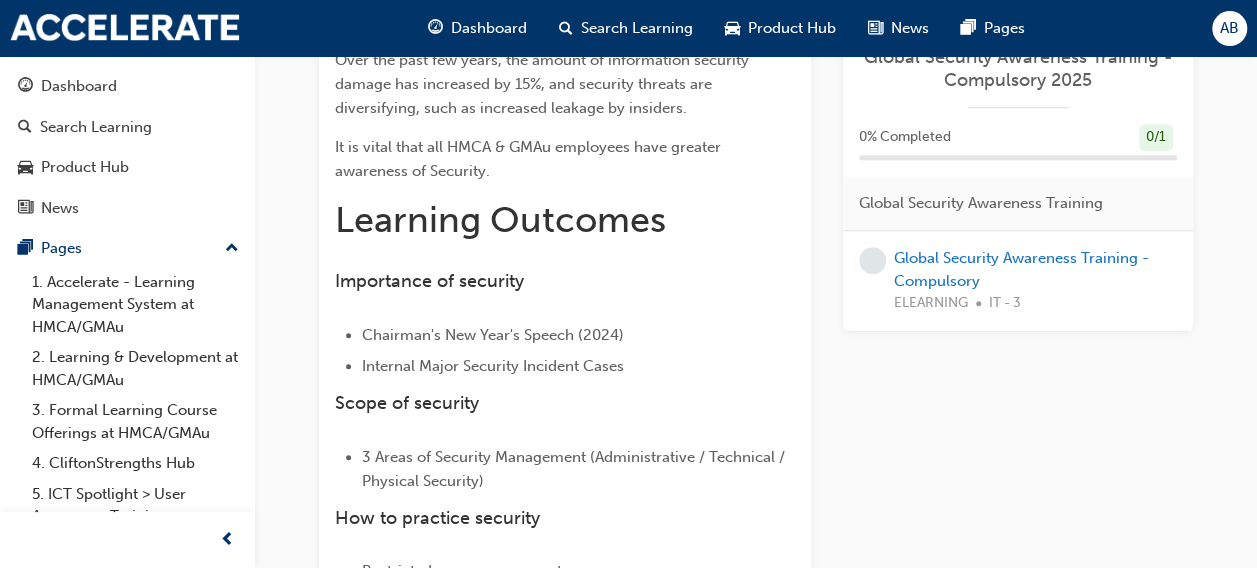 scroll, scrollTop: 686, scrollLeft: 0, axis: vertical 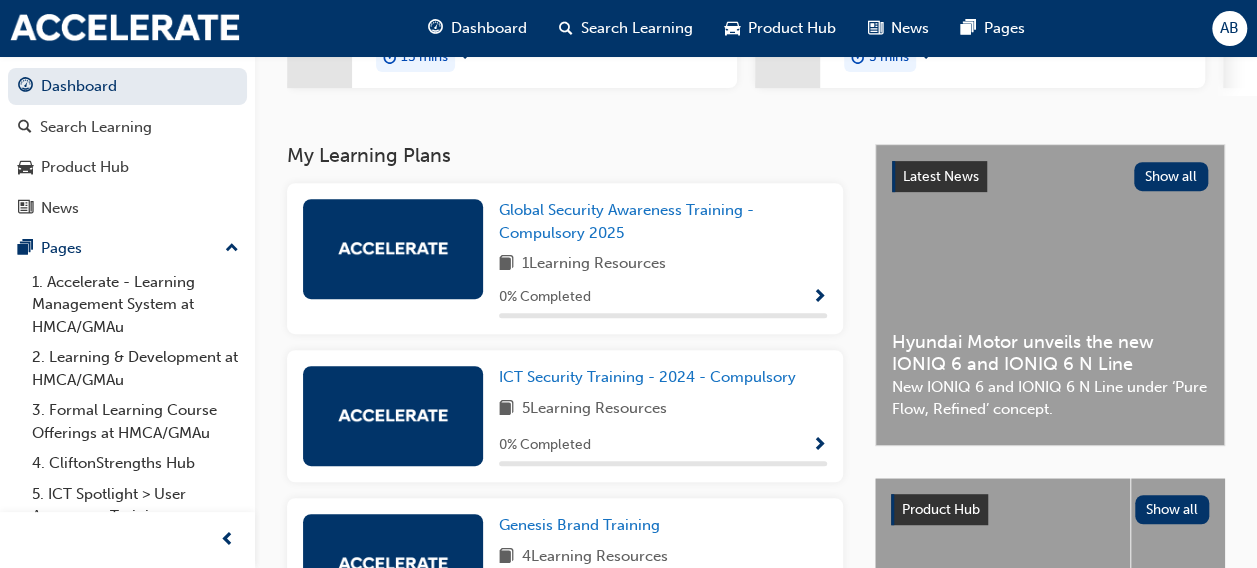 drag, startPoint x: 612, startPoint y: 295, endPoint x: 392, endPoint y: 266, distance: 221.90314 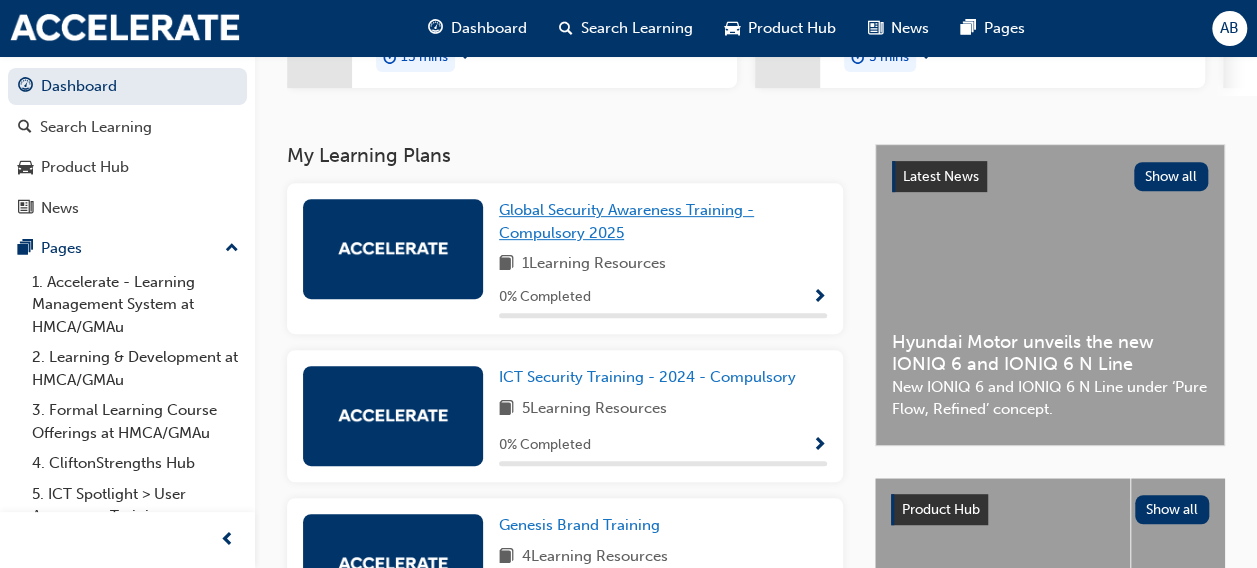 click on "Global Security Awareness Training - Compulsory 2025" at bounding box center (663, 221) 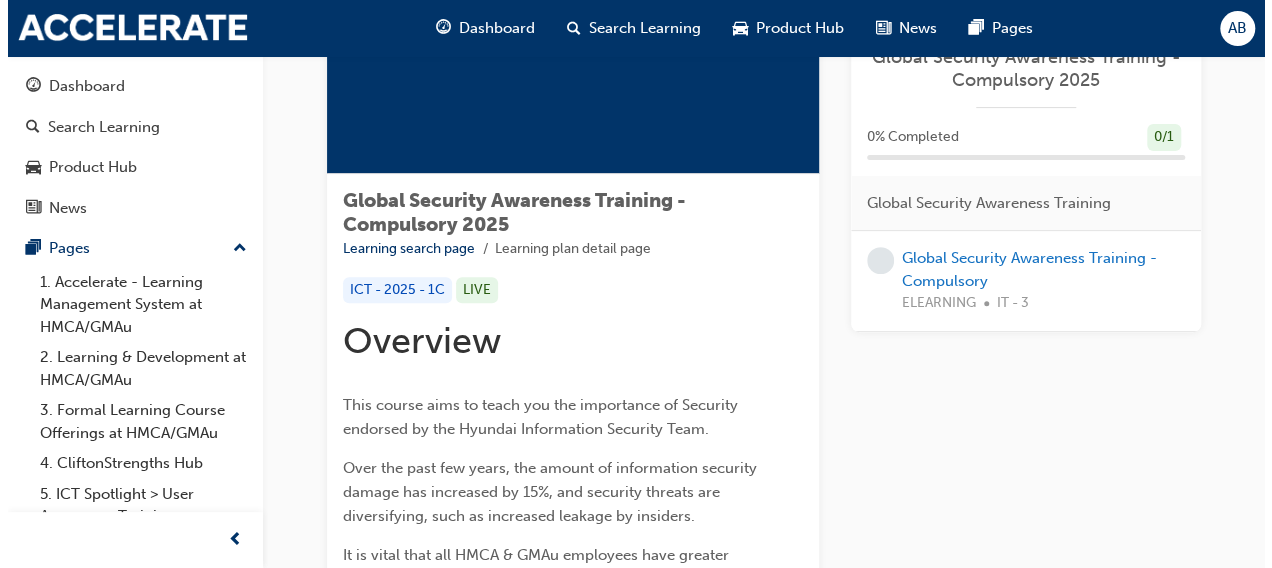scroll, scrollTop: 0, scrollLeft: 0, axis: both 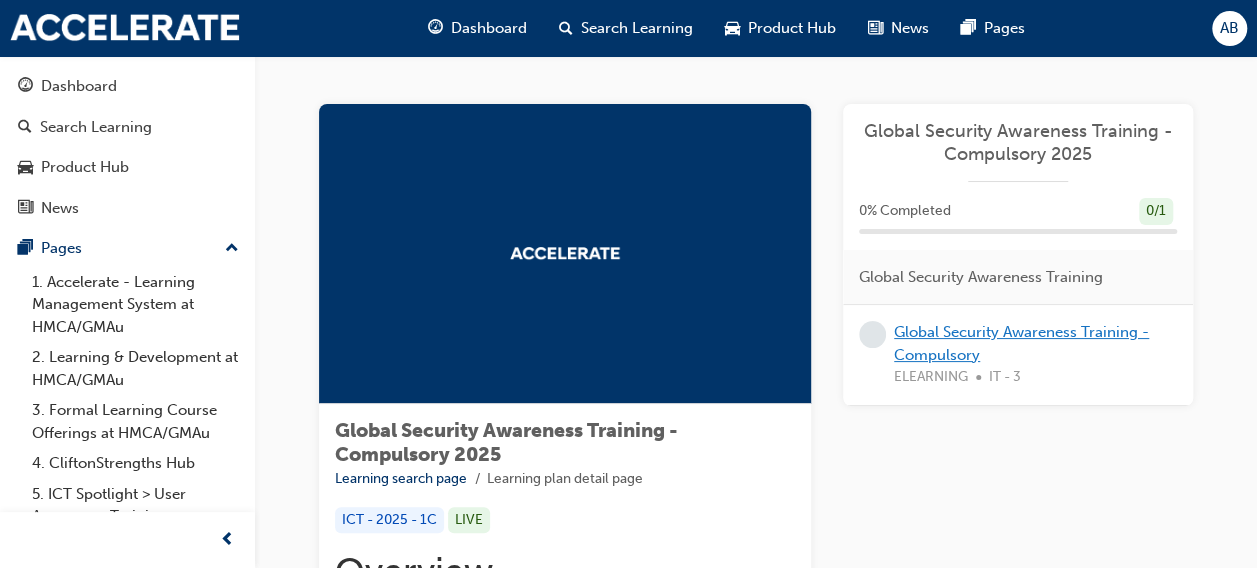 click on "Global Security Awareness Training - Compulsory" at bounding box center [1021, 343] 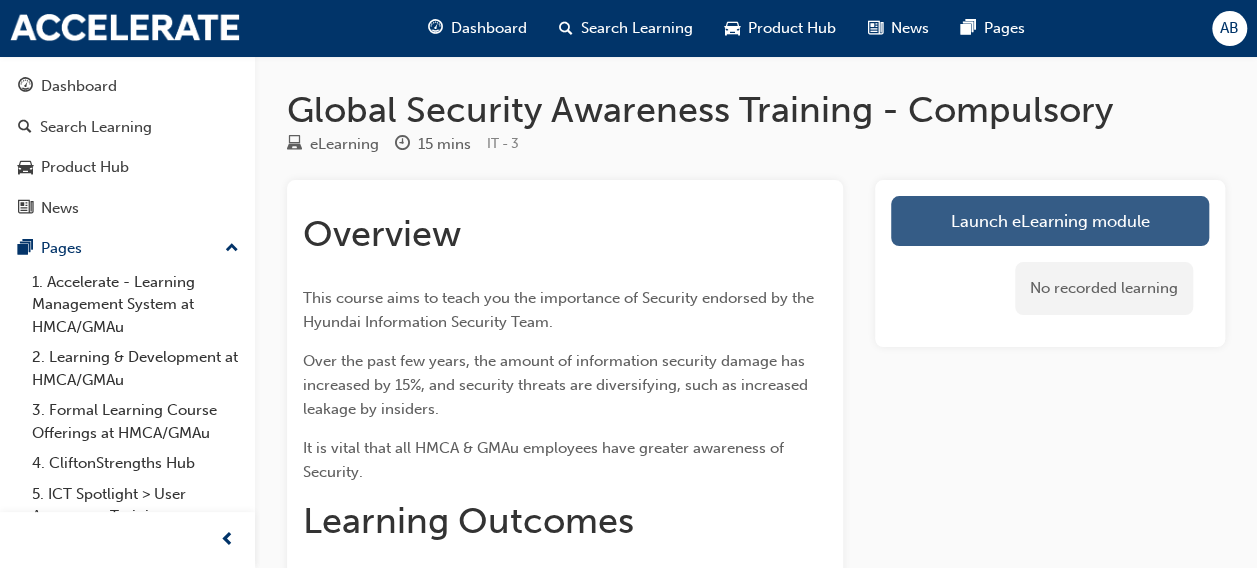 click on "Launch eLearning module" at bounding box center (1050, 221) 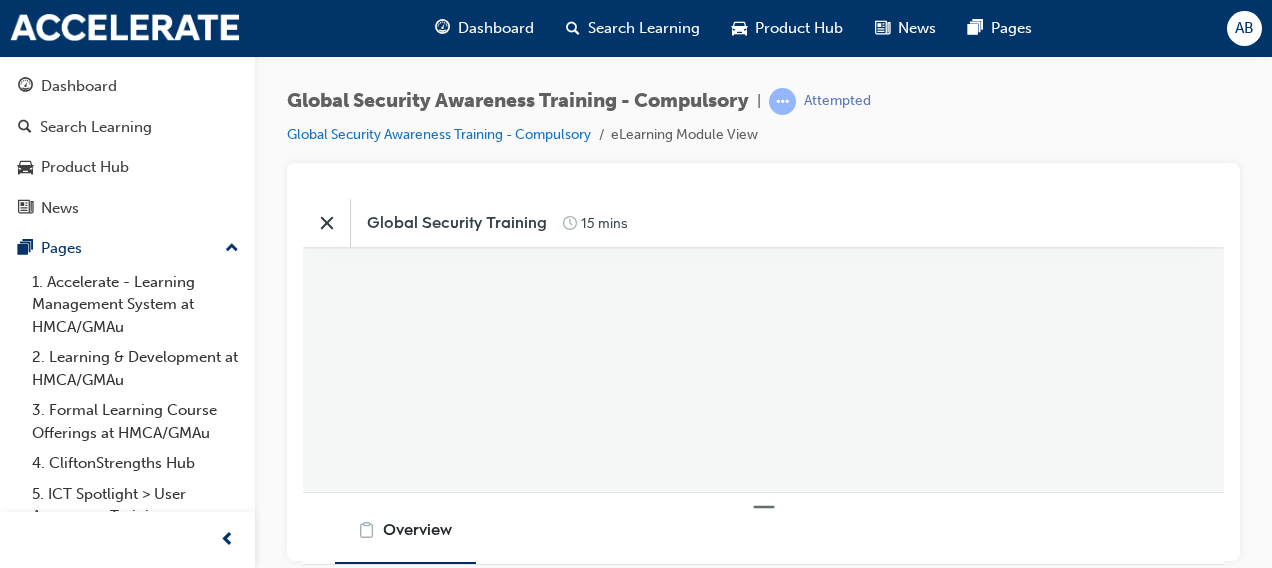 scroll, scrollTop: 0, scrollLeft: 0, axis: both 